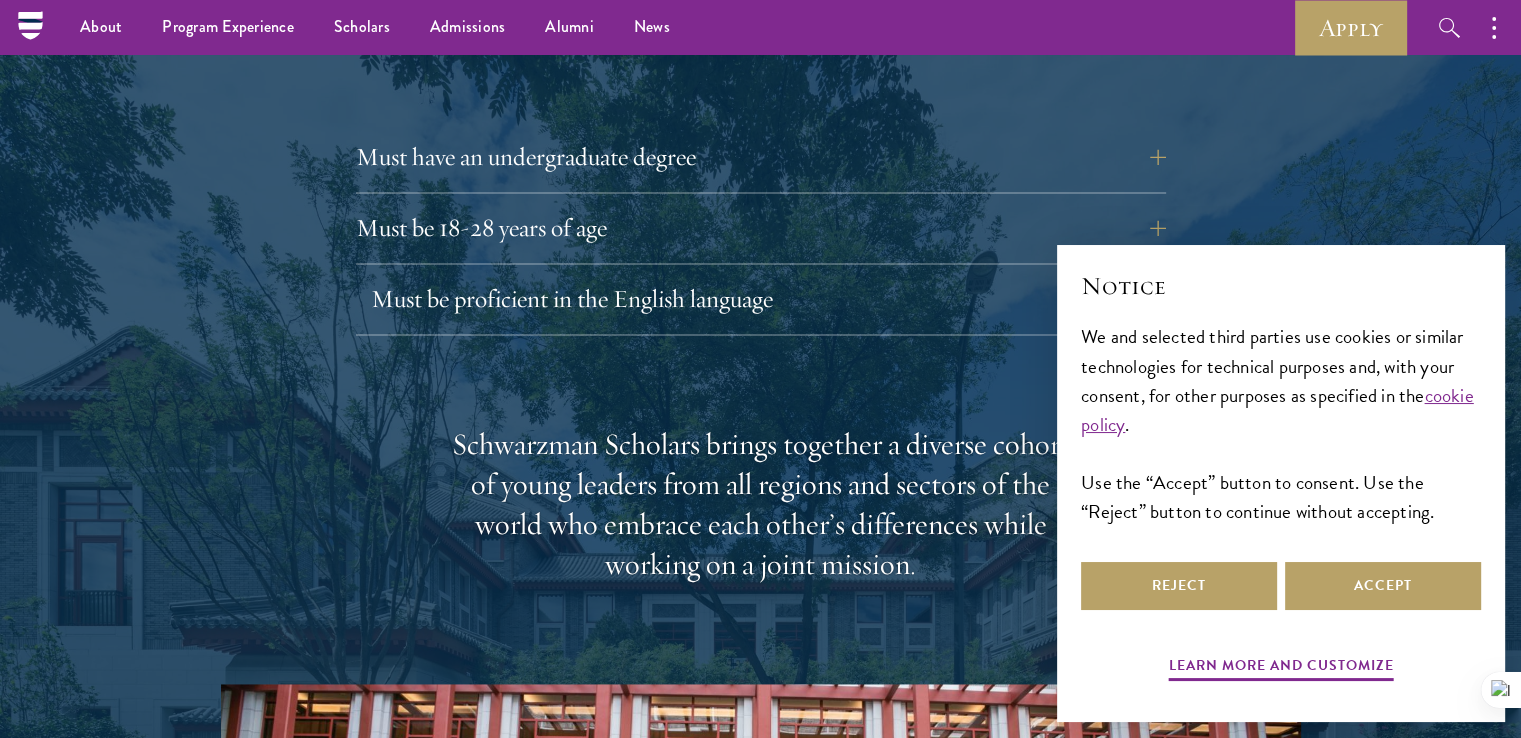 scroll, scrollTop: 2799, scrollLeft: 0, axis: vertical 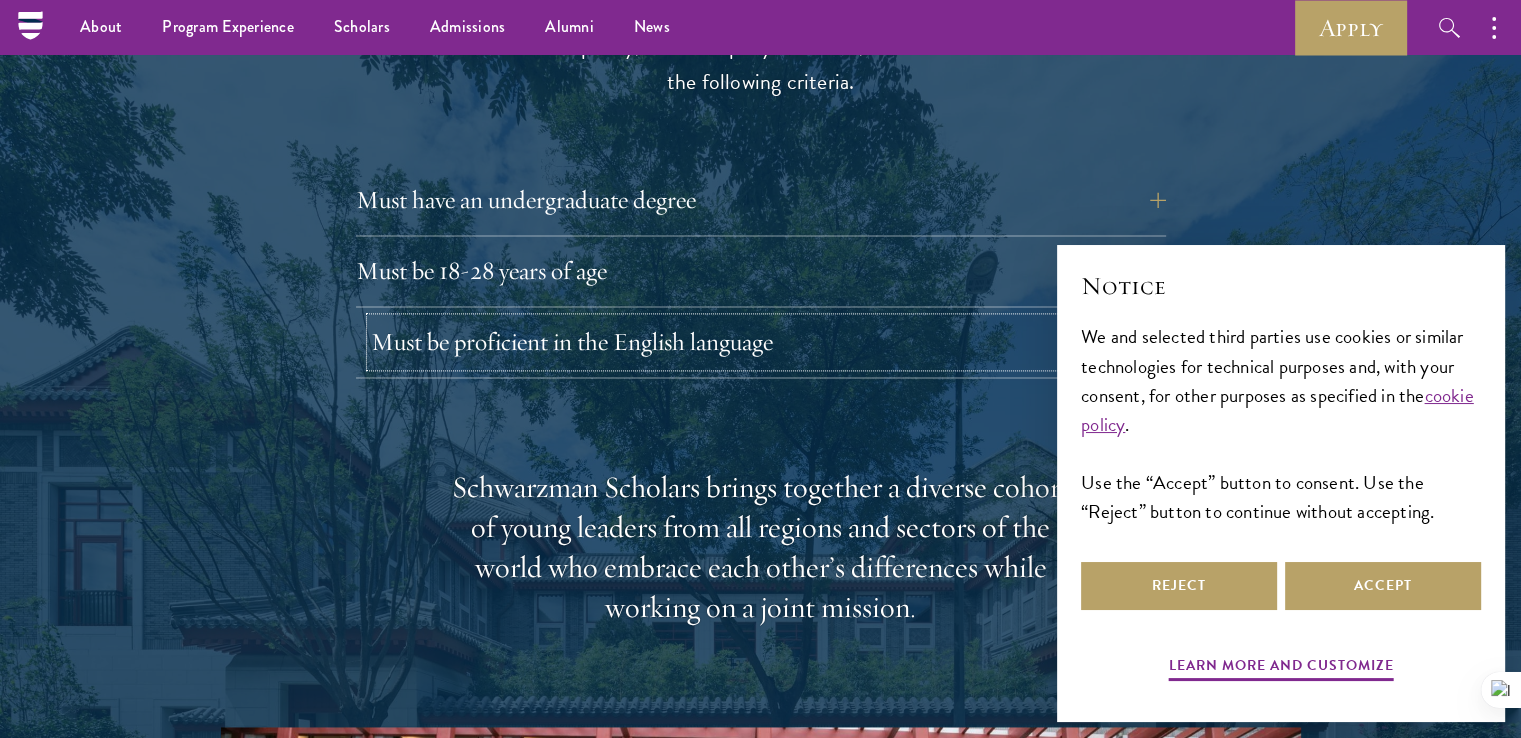 click on "Must be proficient in the English language" at bounding box center [776, 342] 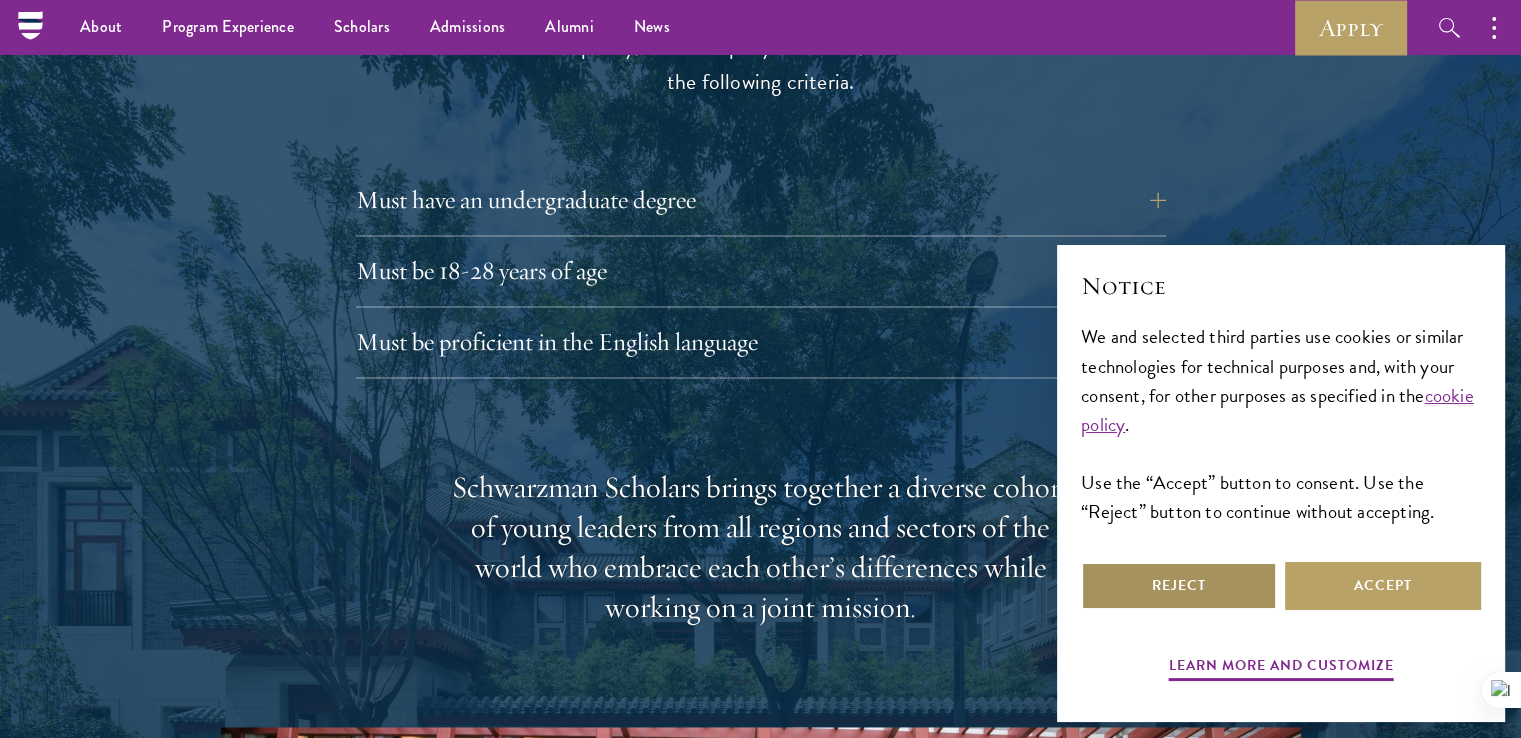 click on "Reject" at bounding box center (1179, 586) 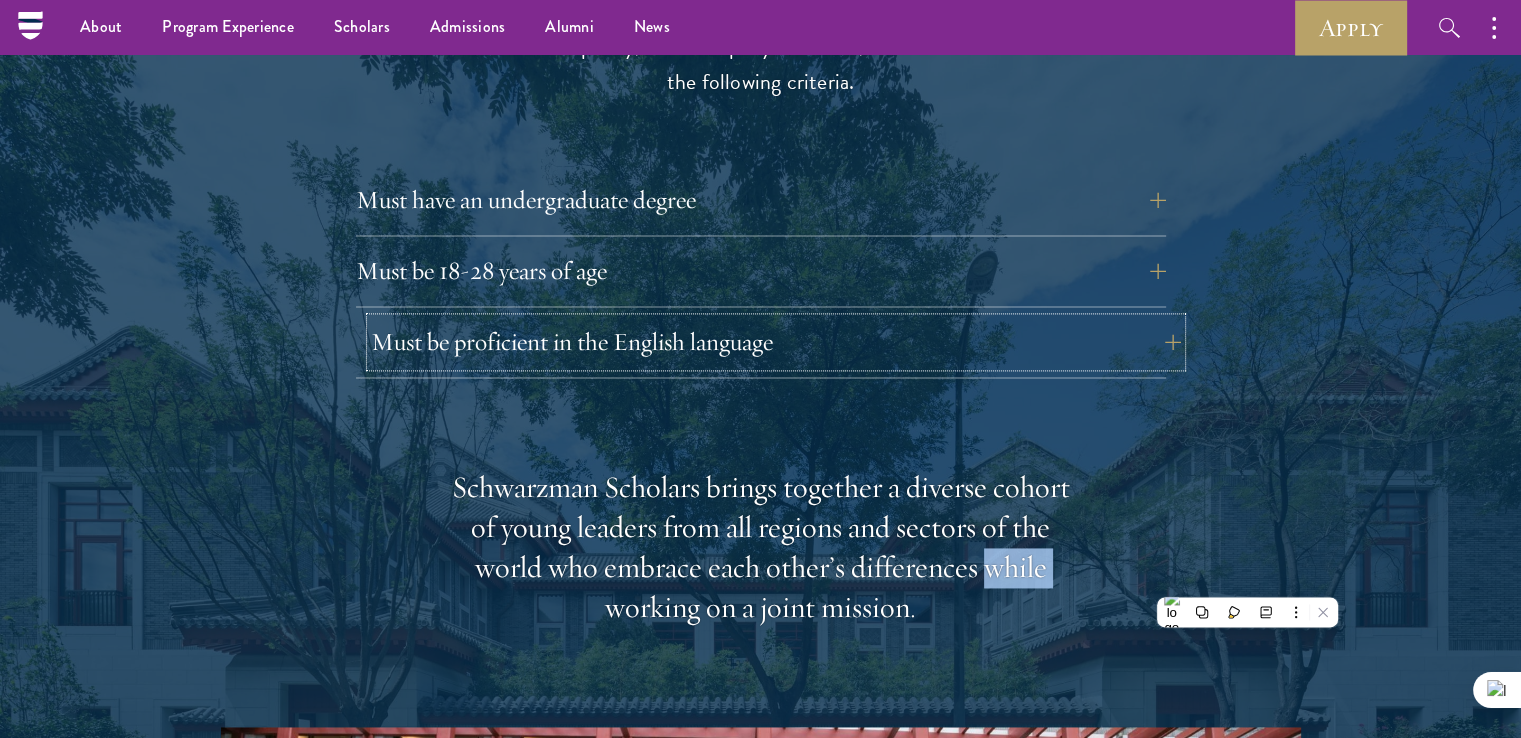 click on "Must be proficient in the English language" at bounding box center (776, 342) 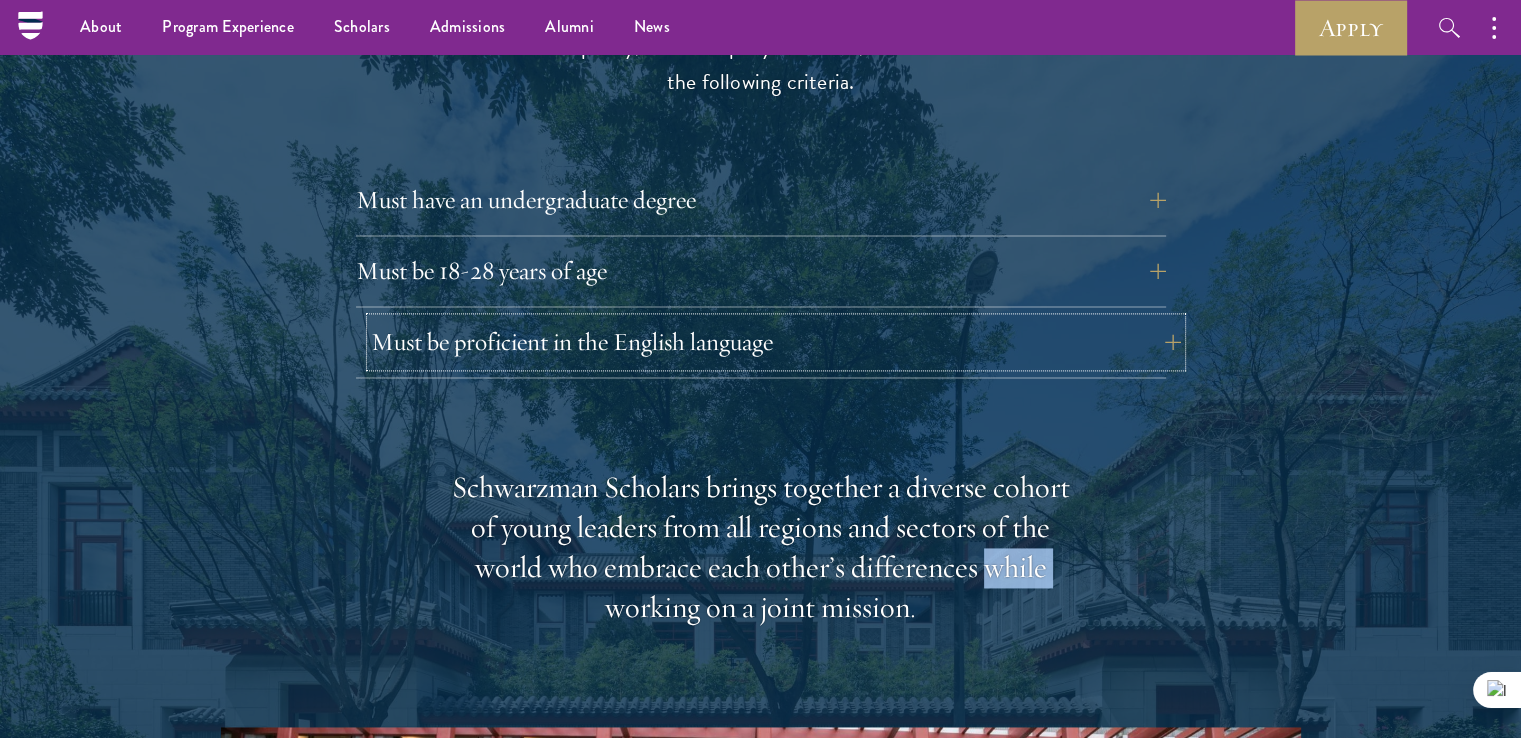 click on "Must be proficient in the English language" at bounding box center [776, 342] 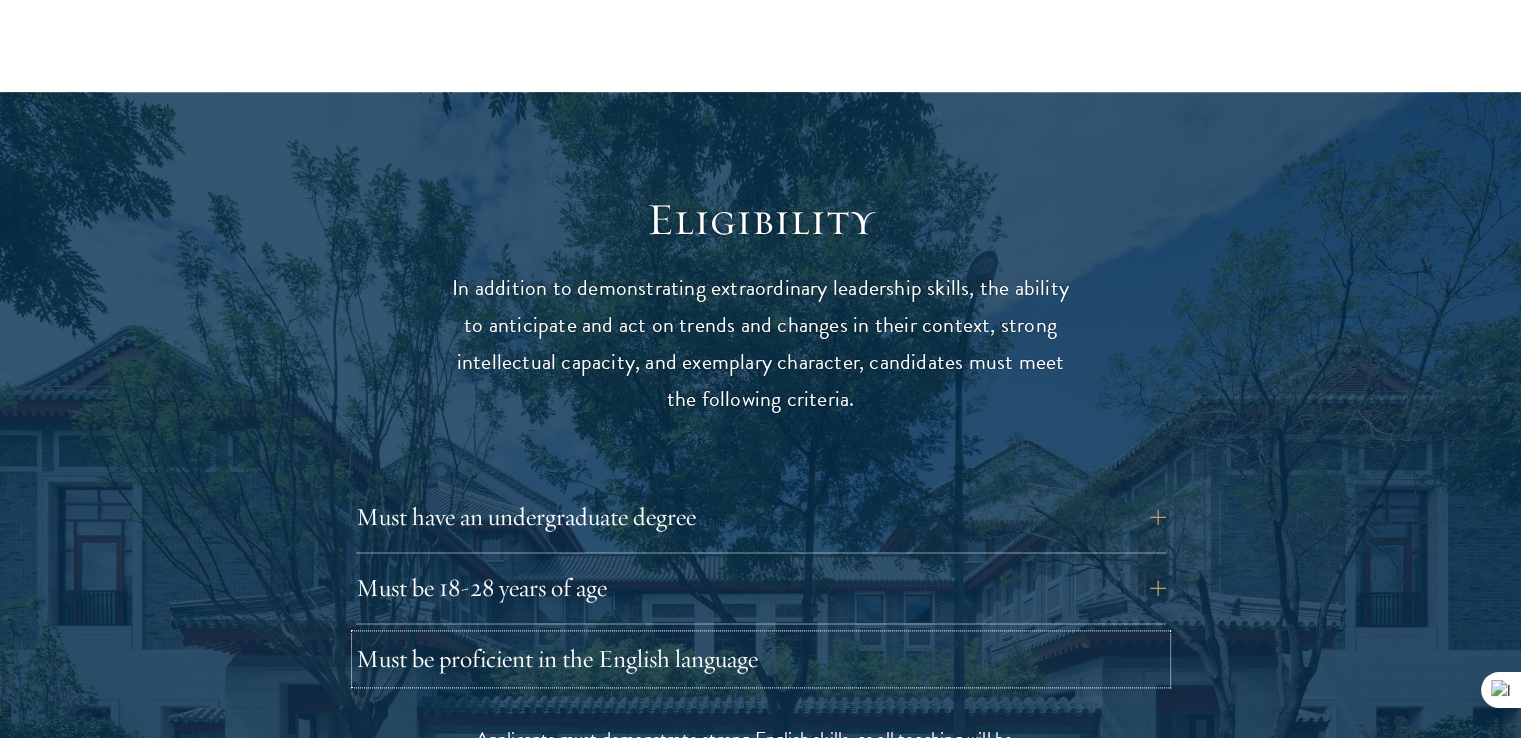 scroll, scrollTop: 2556, scrollLeft: 0, axis: vertical 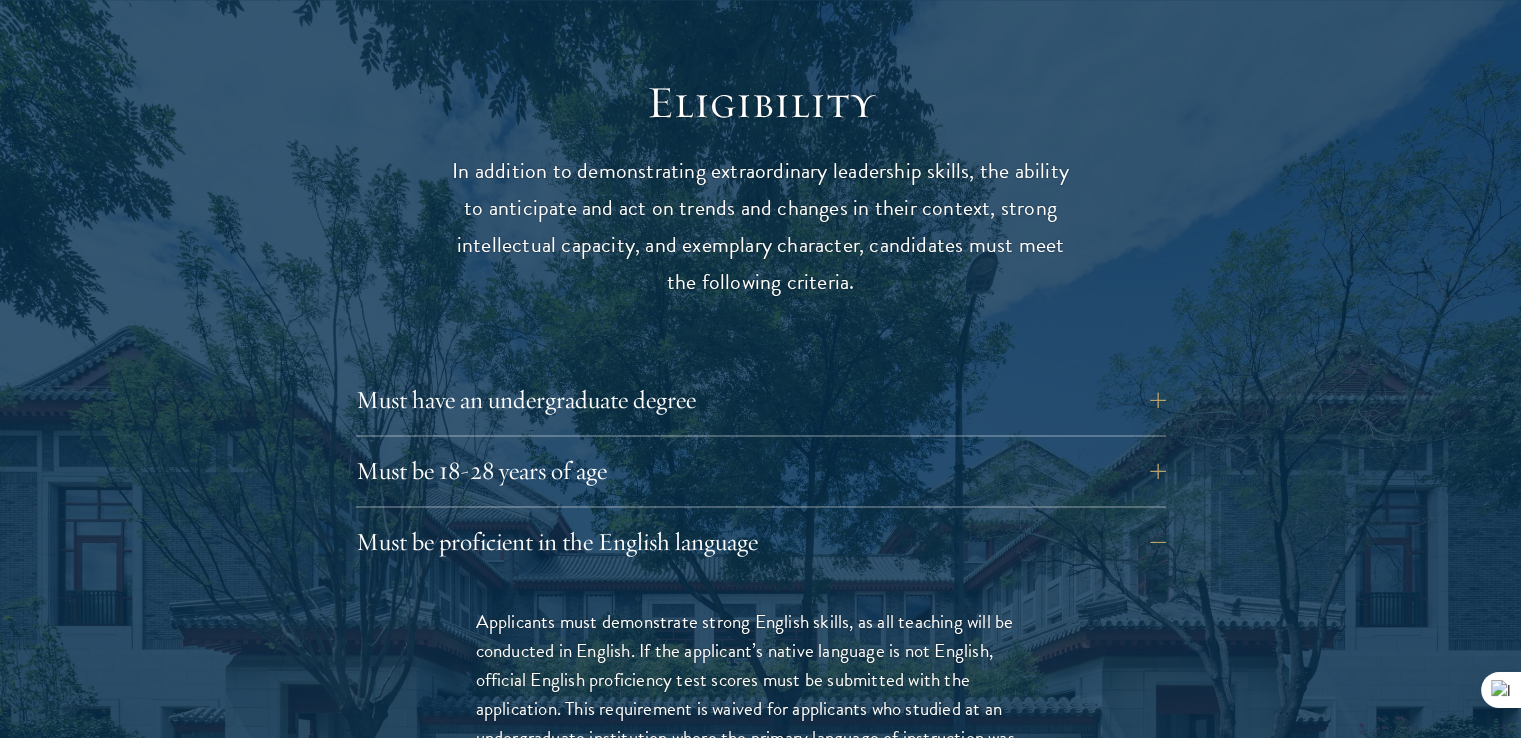 click on "Must be [AGE] years of age
Candidates must be at least 18 but not yet 29 years of age as of August 1 of their Schwarzman Scholars enrollment year  (for the Class of 2026-2027, as of August 1, 2026) ." at bounding box center [761, 477] 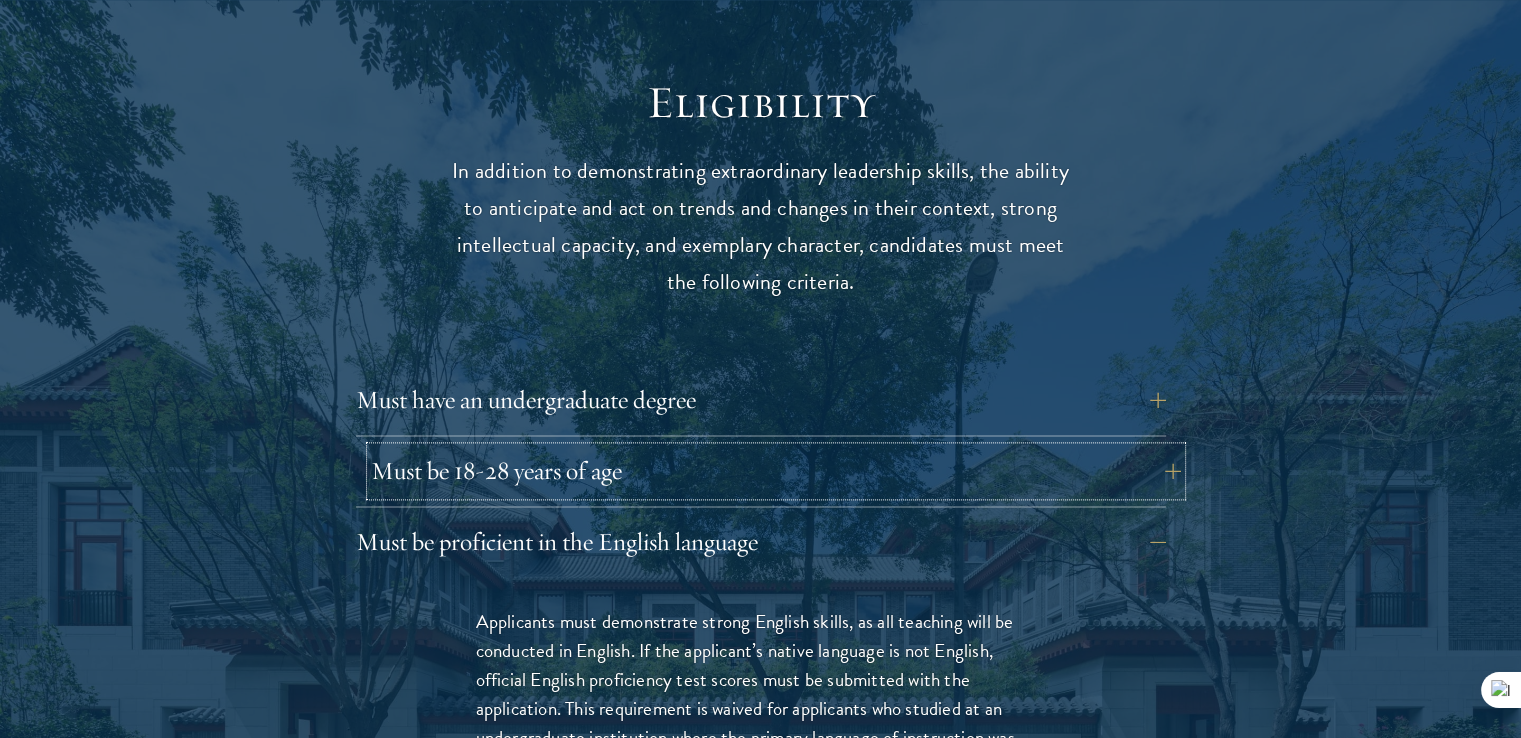 click on "Must be 18-28 years of age" at bounding box center [776, 471] 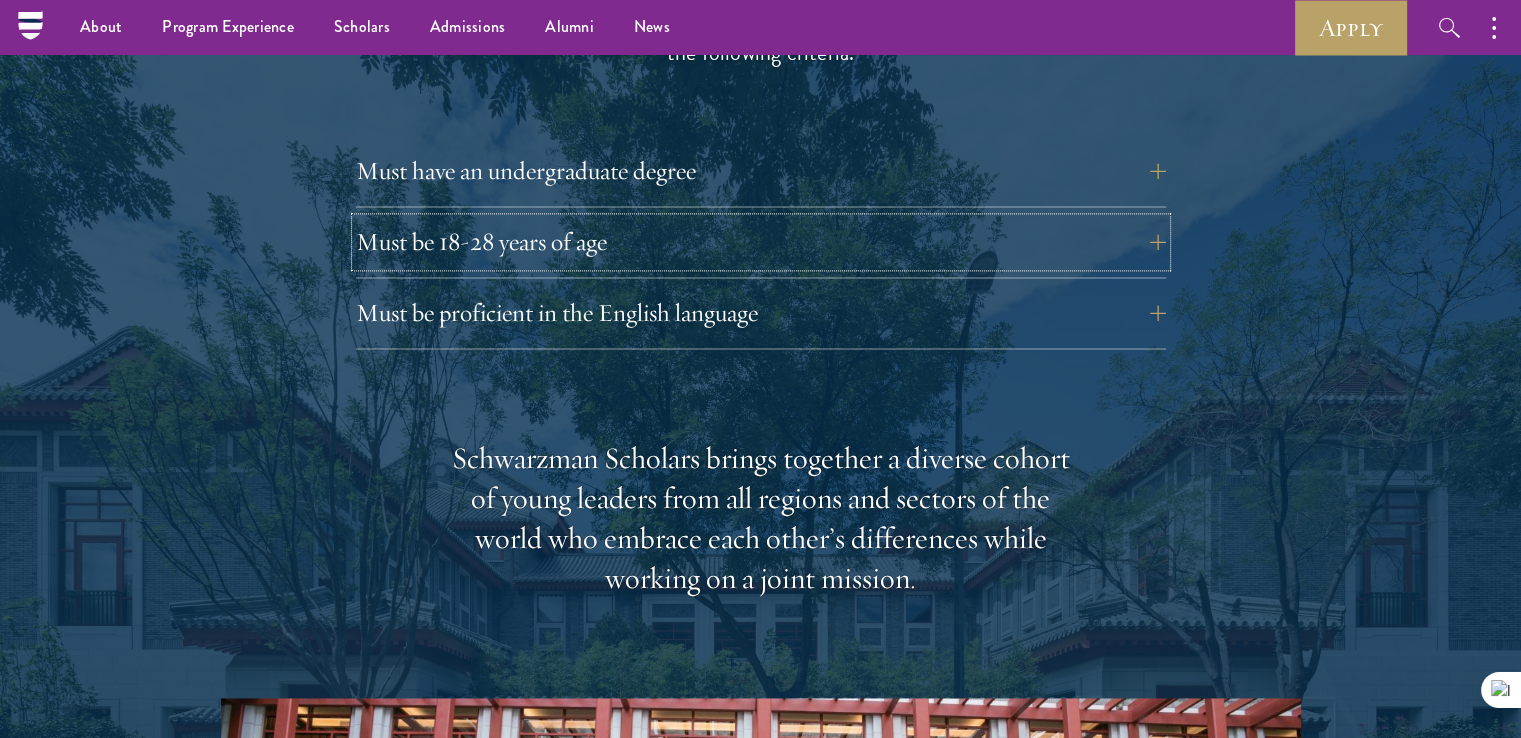 scroll, scrollTop: 2756, scrollLeft: 0, axis: vertical 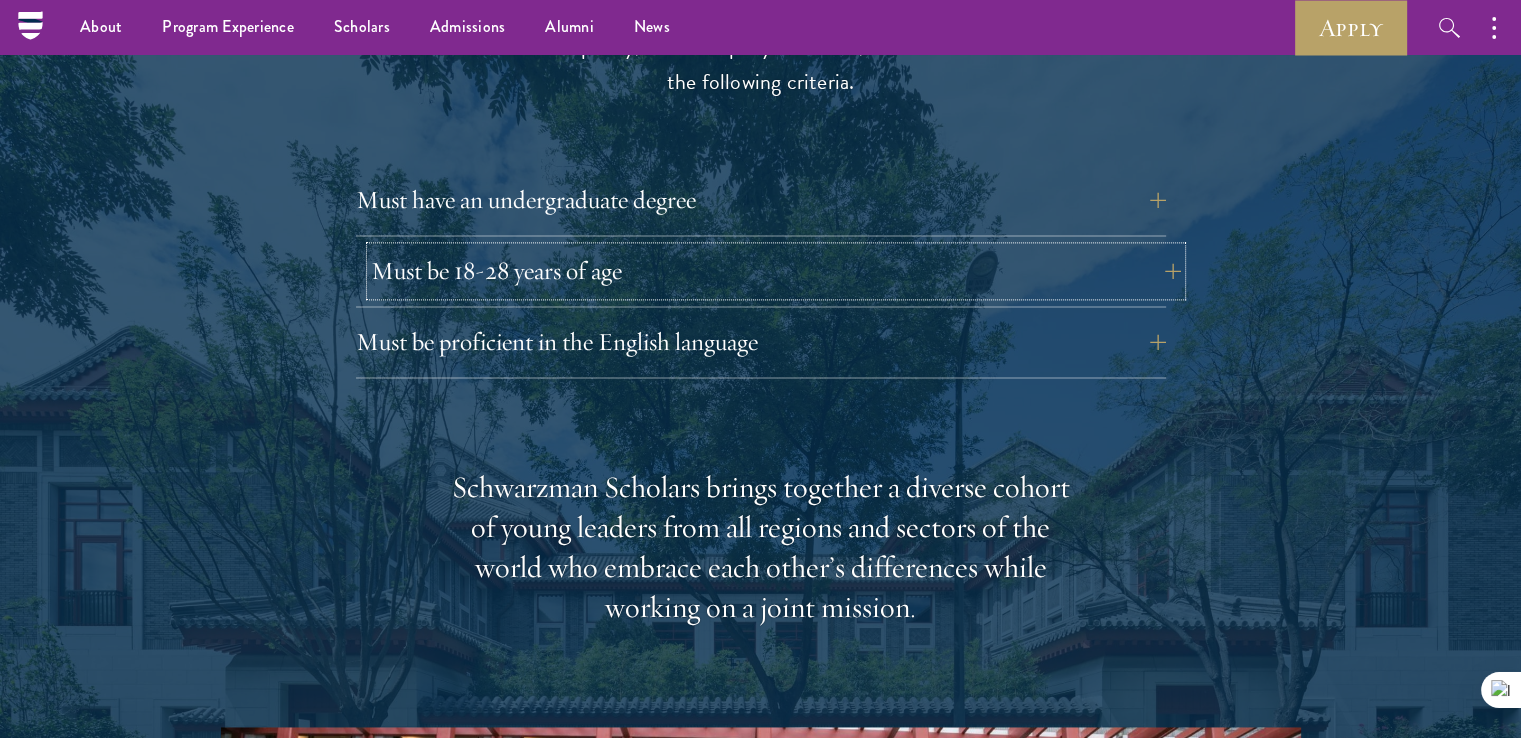 click on "Must be 18-28 years of age" at bounding box center (776, 271) 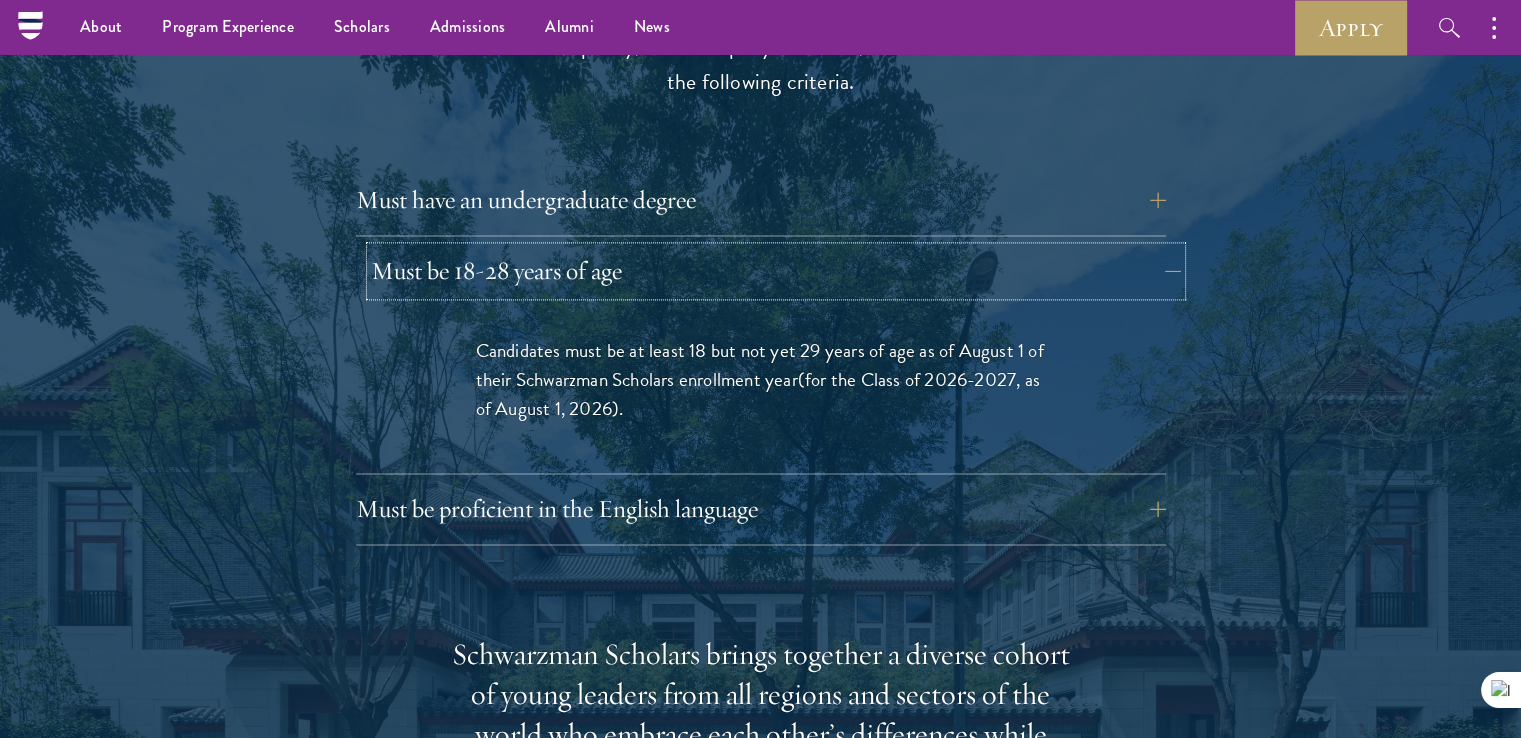 click on "Must be 18-28 years of age" at bounding box center (776, 271) 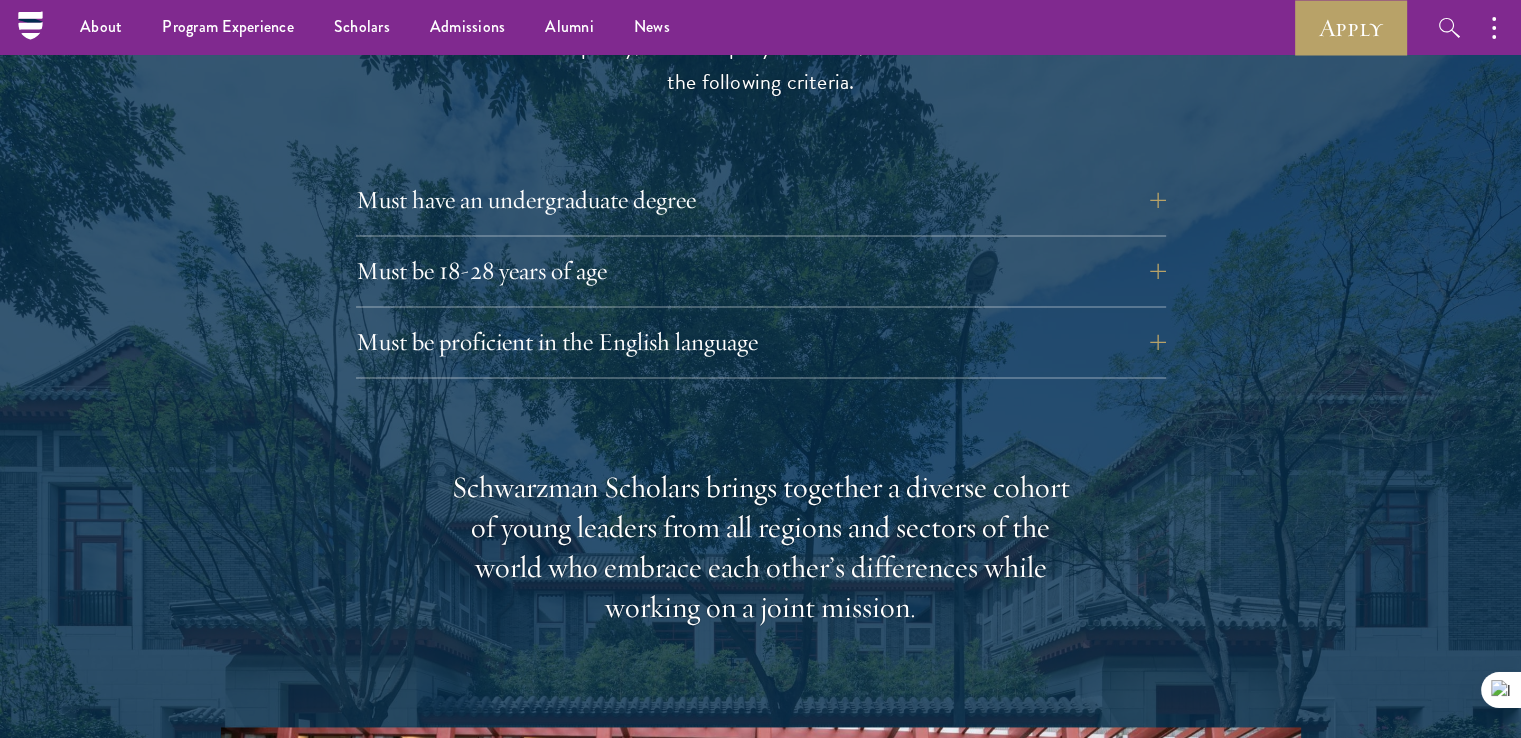 click on "Eligibility
In addition to demonstrating extraordinary leadership skills, the ability to anticipate and act on trends and changes in their context, strong intellectual capacity, and exemplary character, candidates must meet the following criteria.
Must have an undergraduate degree
Applicants who are currently enrolled in undergraduate degree programs must be on track to successfully complete all degree requirements before August 1 of their Schwarzman Scholars enrollment year. There are no requirements for a specific field of undergraduate study; all fields are welcome, but it is important for applicants, regardless of undergraduate major, to articulate how participating in Schwarzman Scholars will help develop their leadership potential within their field.
Must be [AGE] years of age
Candidates must be at least 18 but not yet 29 years of age as of August 1 of their Schwarzman Scholars enrollment year  ." at bounding box center (761, 599) 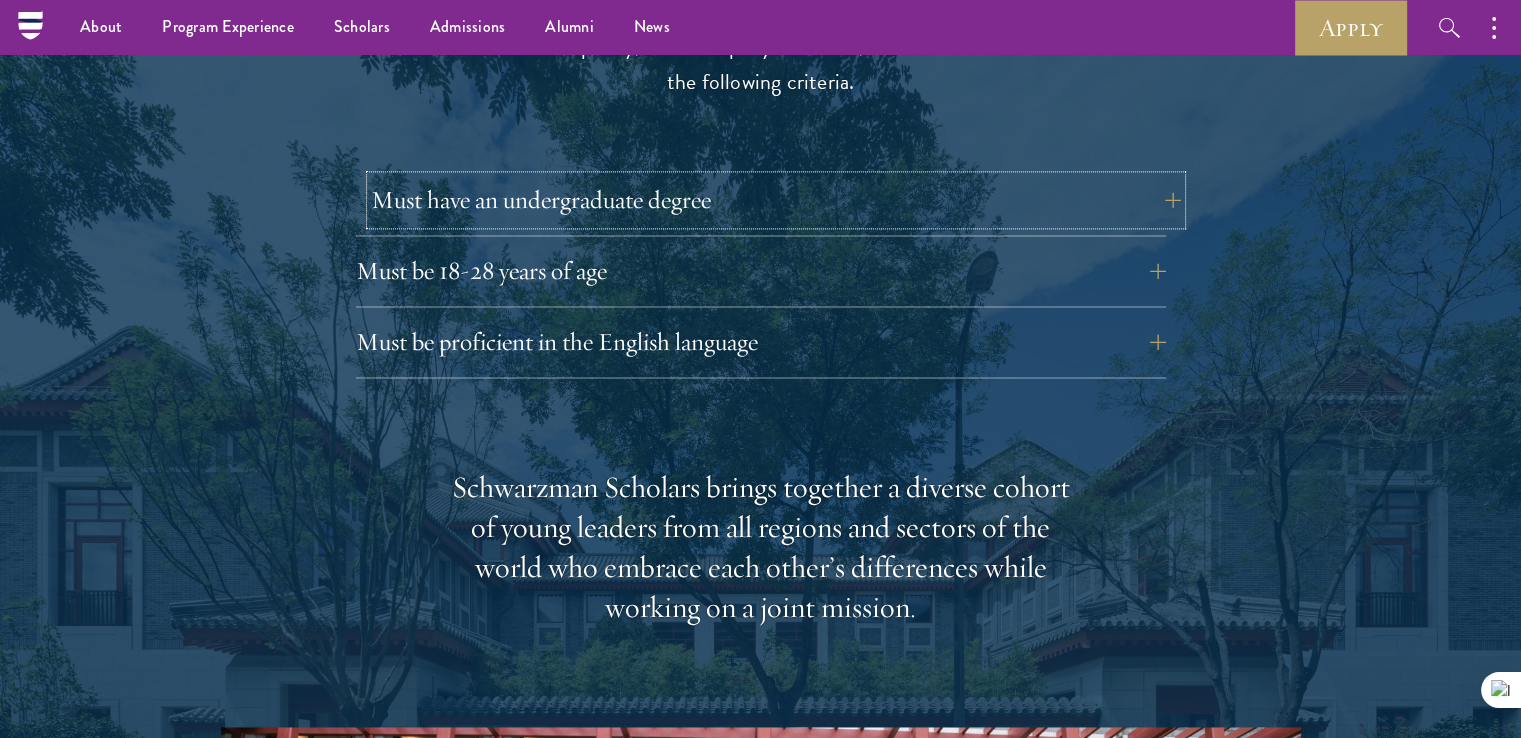 click on "Must have an undergraduate degree" at bounding box center [776, 200] 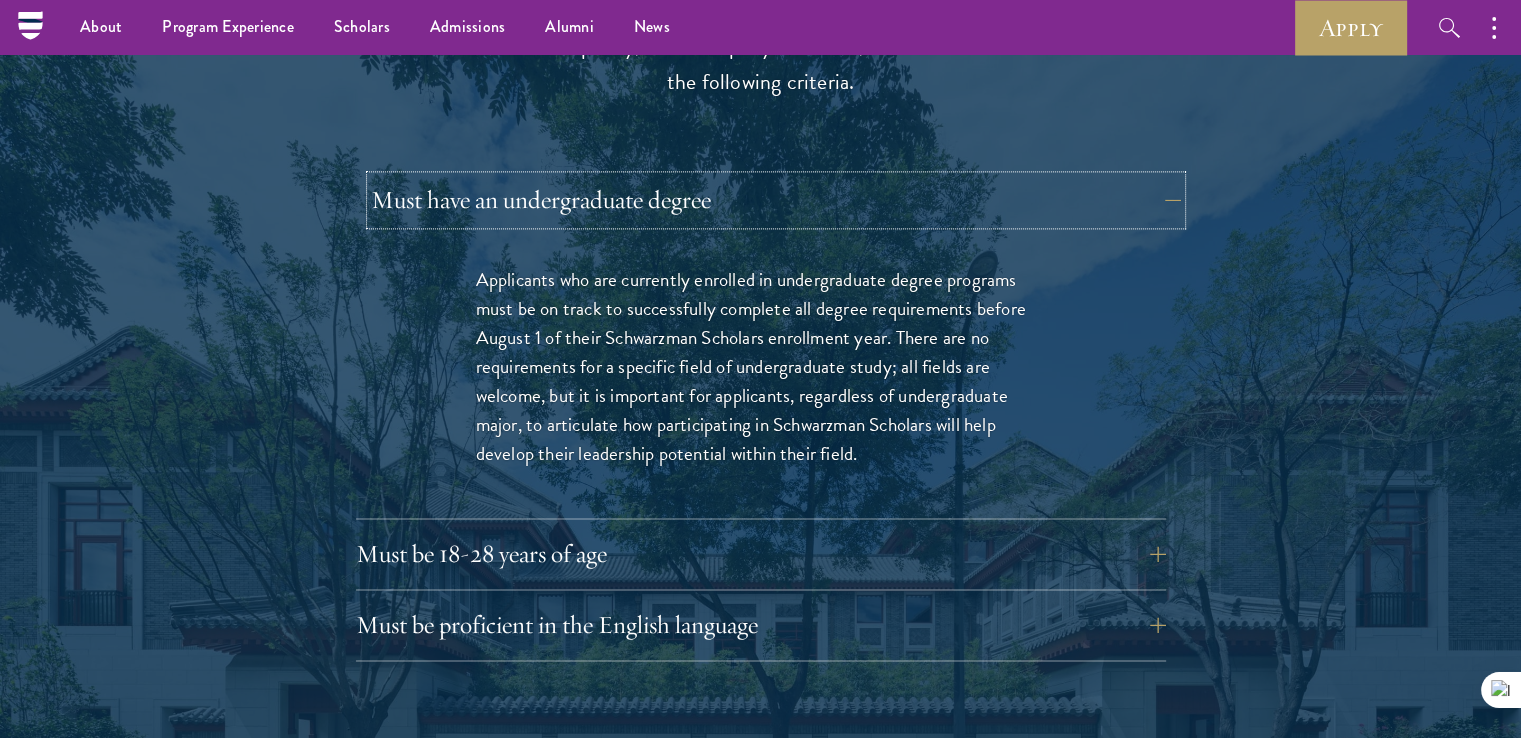 click on "Must have an undergraduate degree" at bounding box center [776, 200] 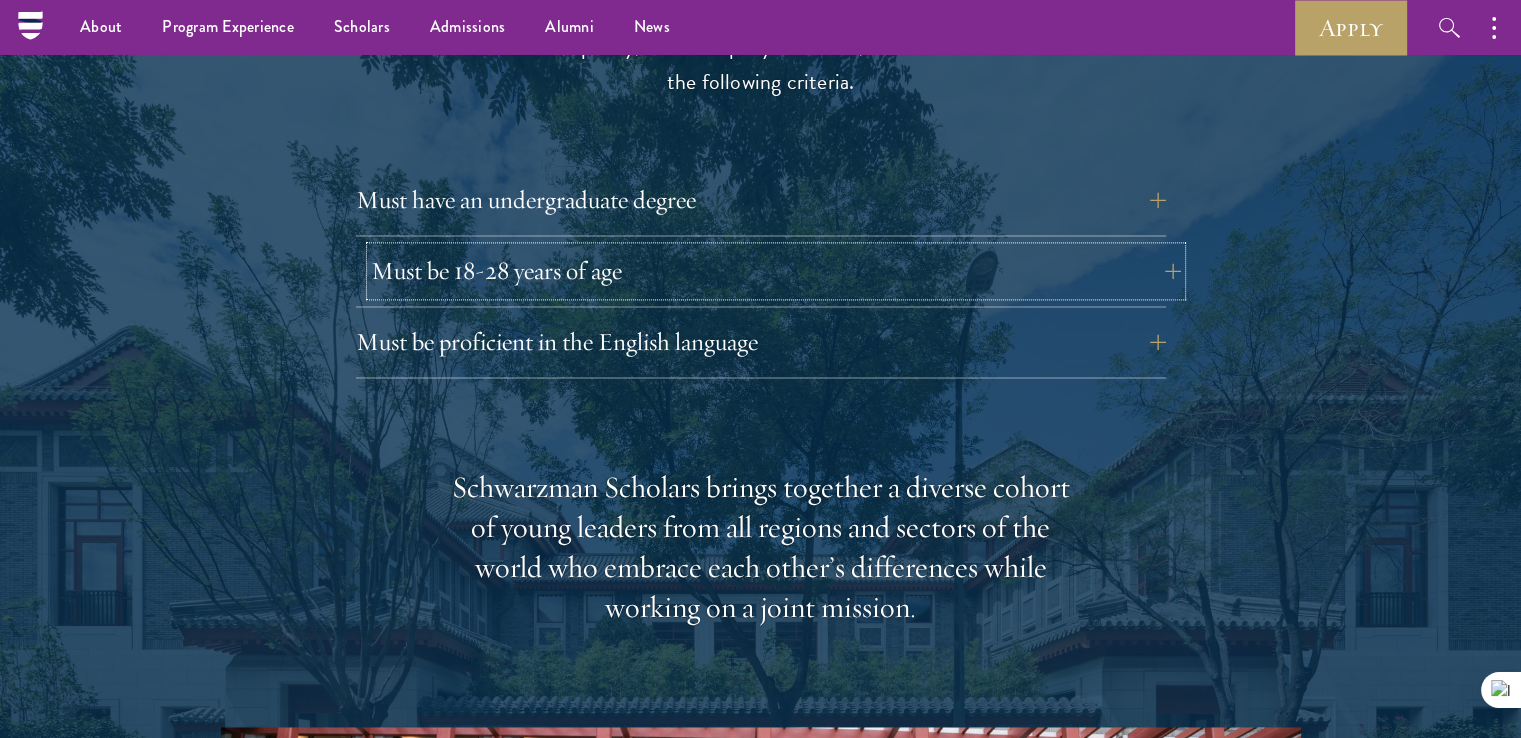 click on "Must be 18-28 years of age" at bounding box center (776, 271) 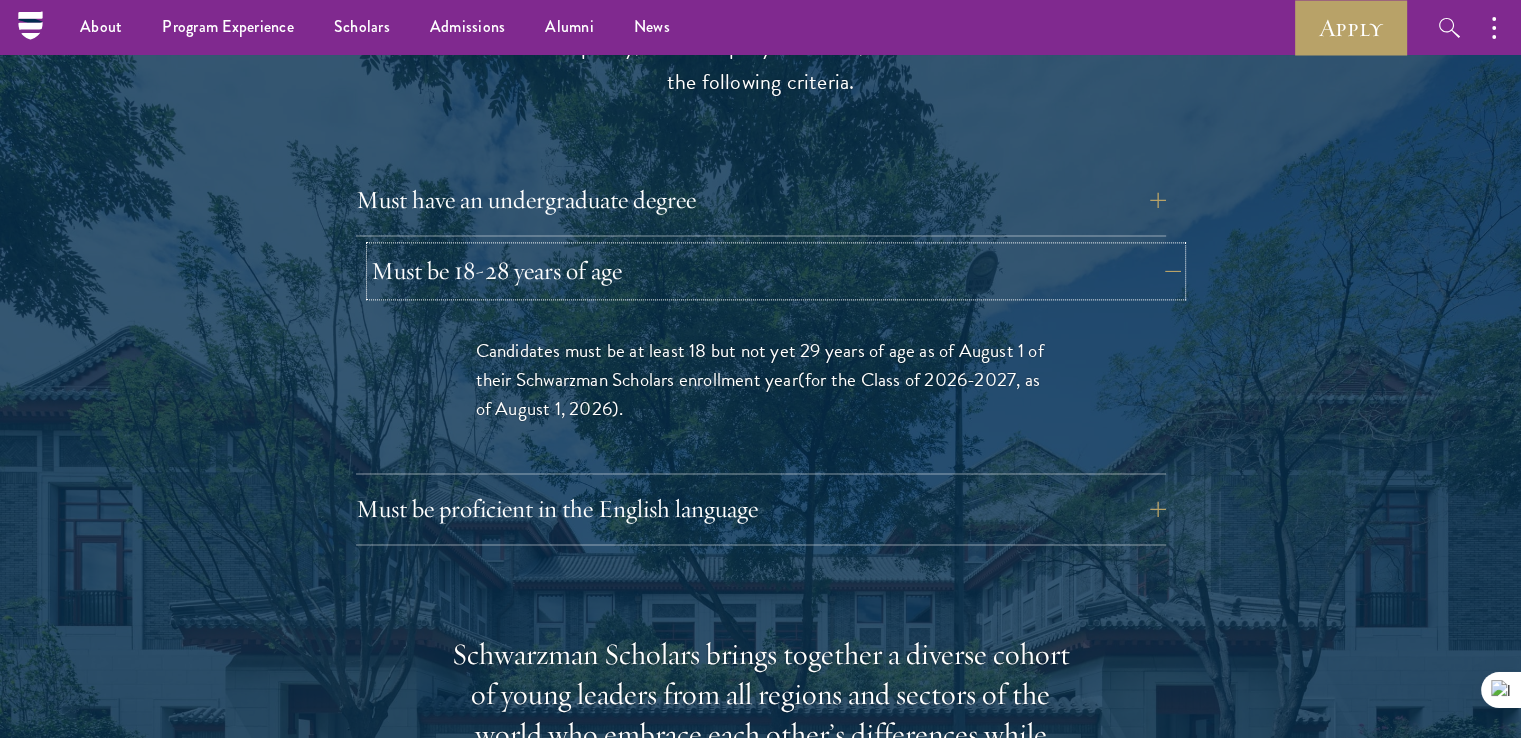 click on "Must be 18-28 years of age" at bounding box center [776, 271] 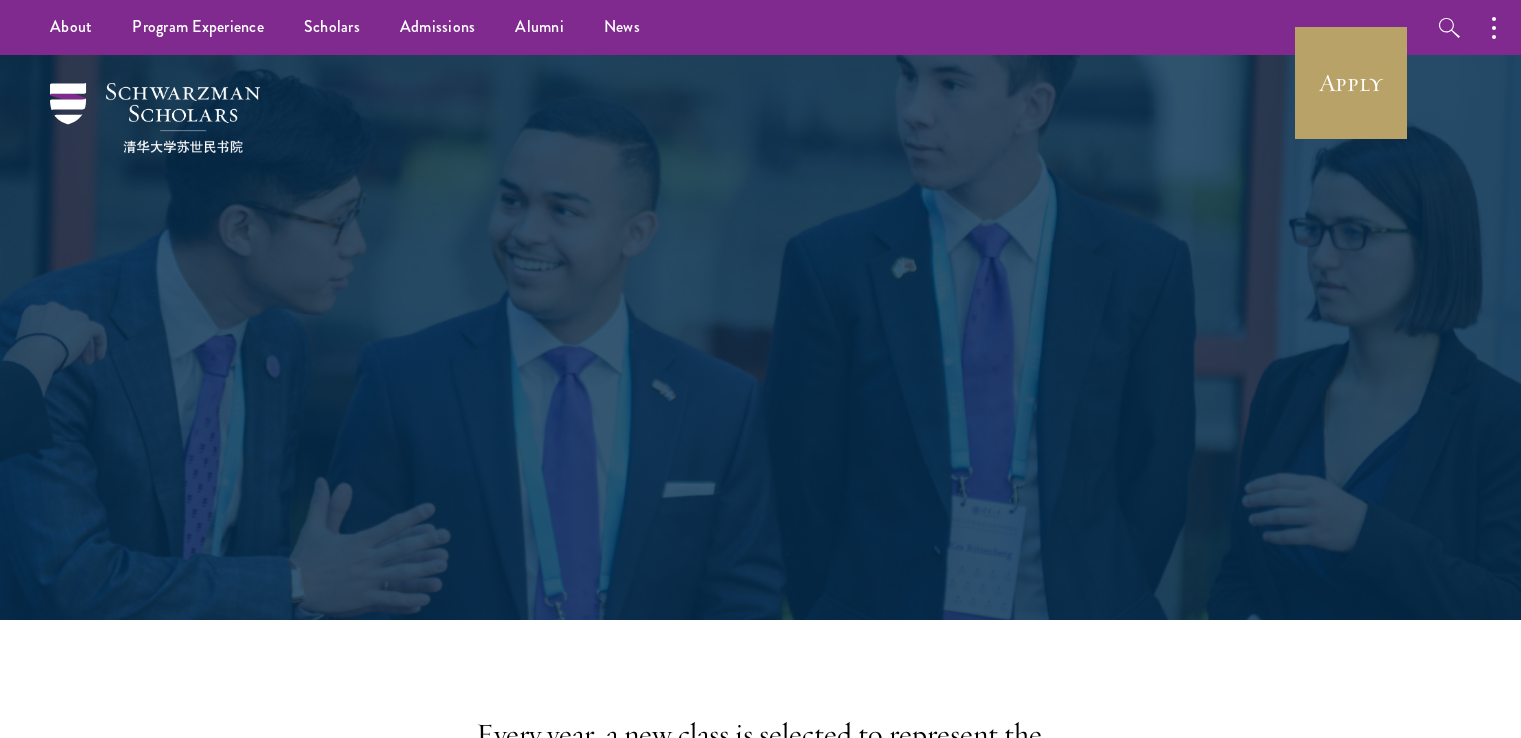 scroll, scrollTop: 0, scrollLeft: 0, axis: both 